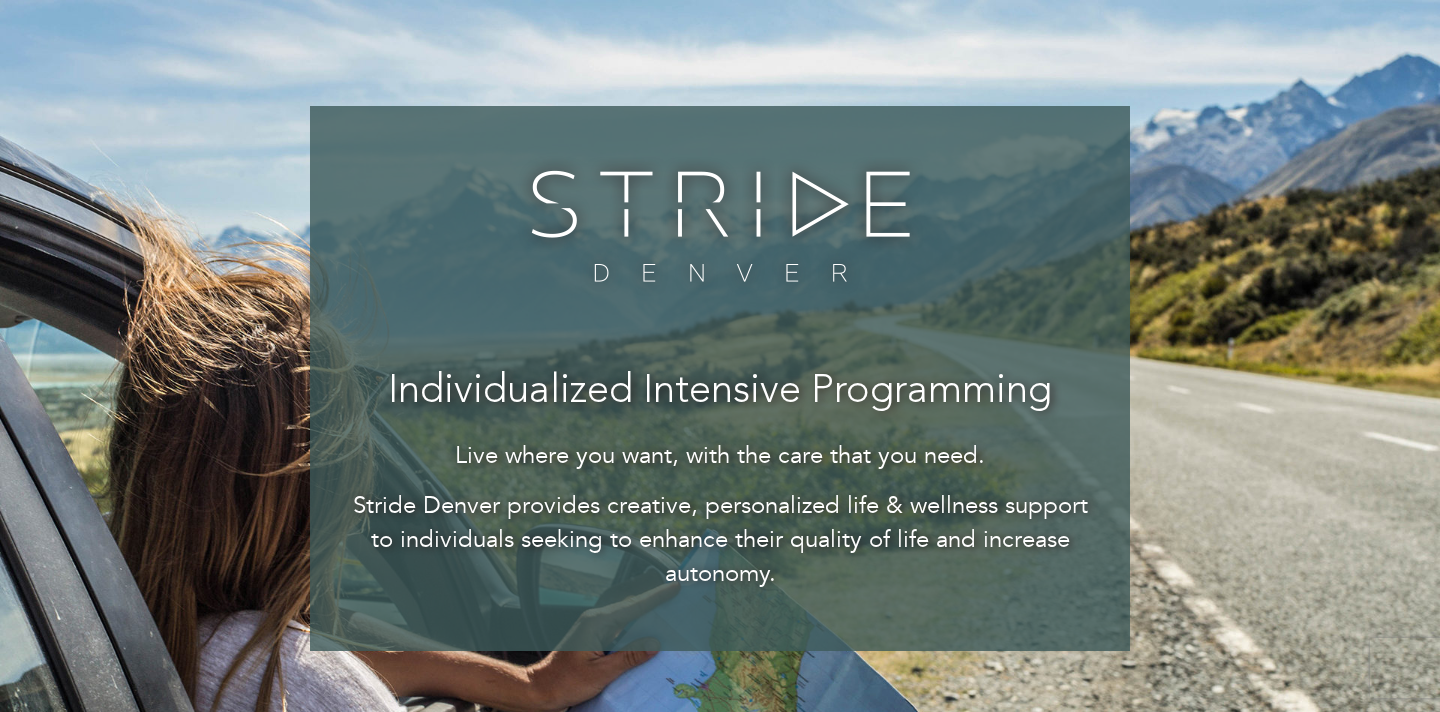 scroll, scrollTop: 0, scrollLeft: 0, axis: both 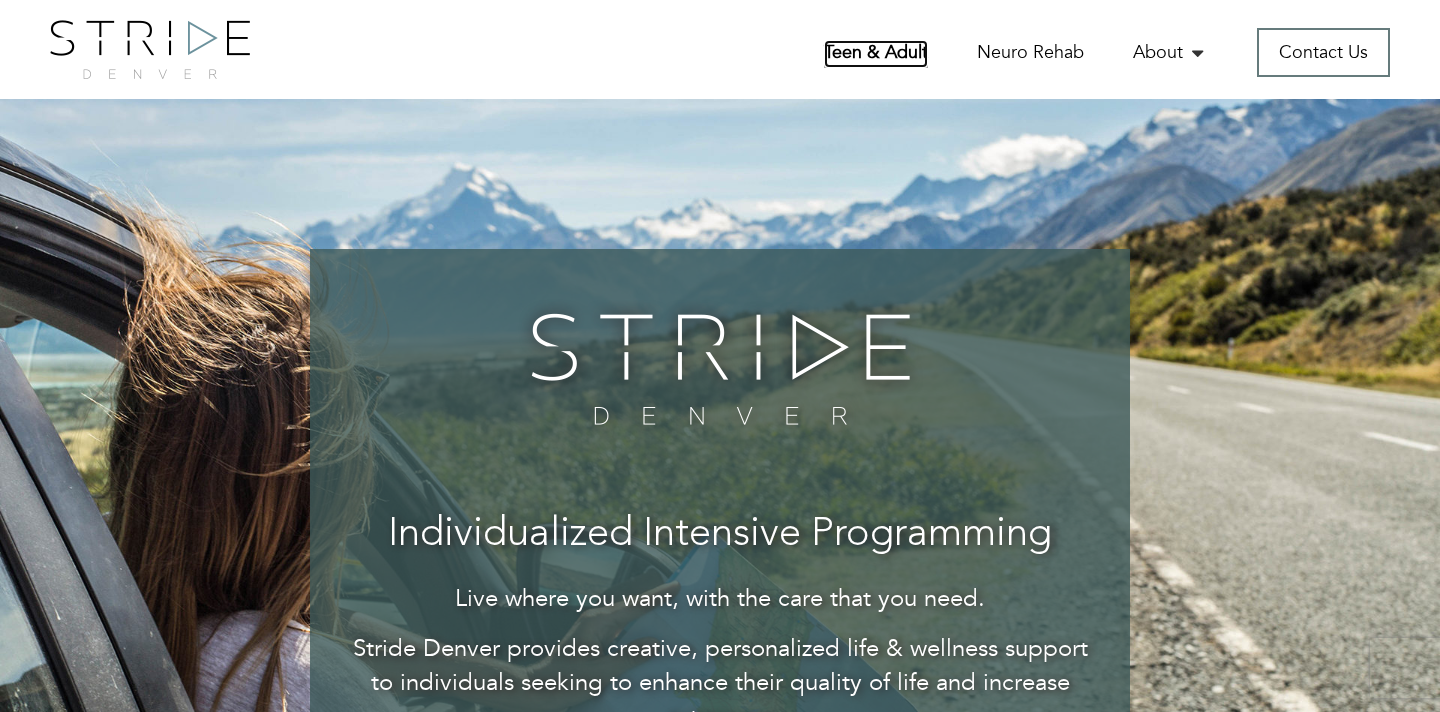 click on "Teen & Adult" at bounding box center (876, 54) 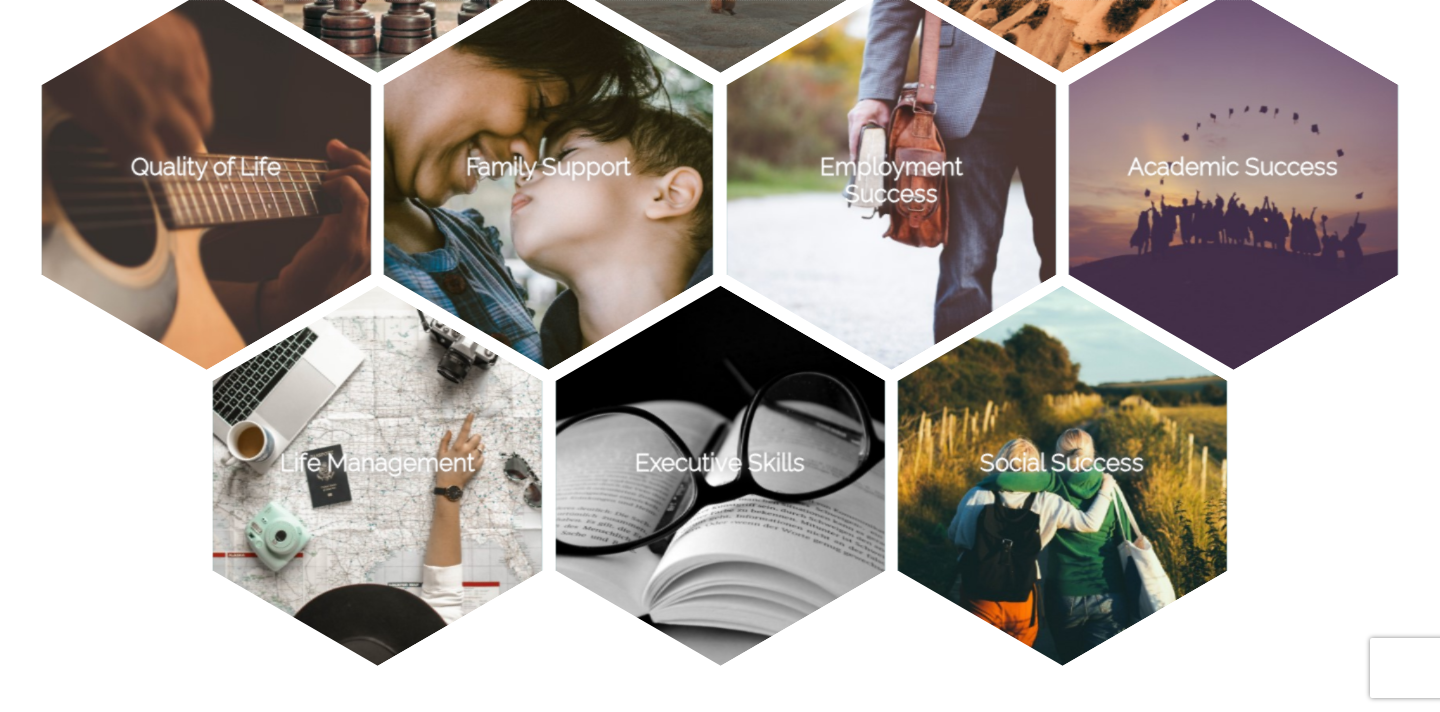 scroll, scrollTop: 1729, scrollLeft: 0, axis: vertical 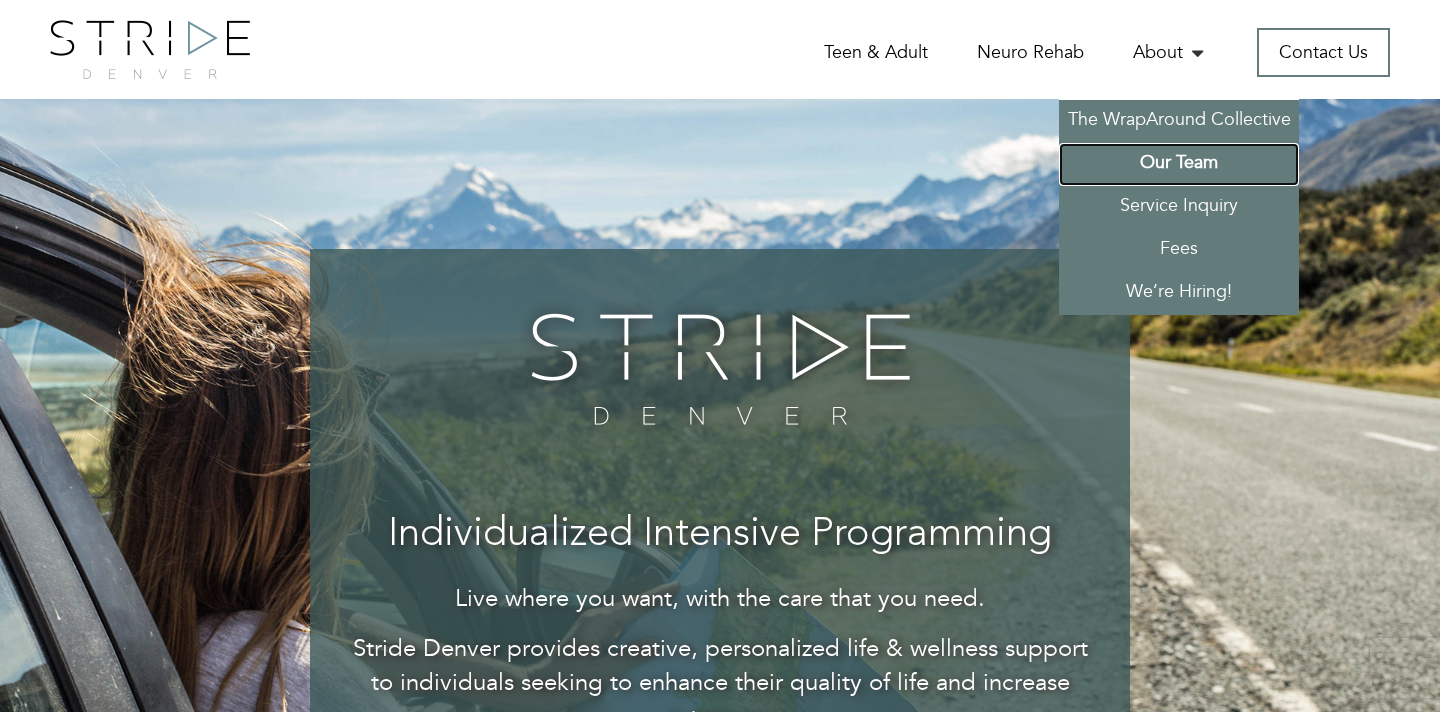 click on "Our Team" at bounding box center (1179, 164) 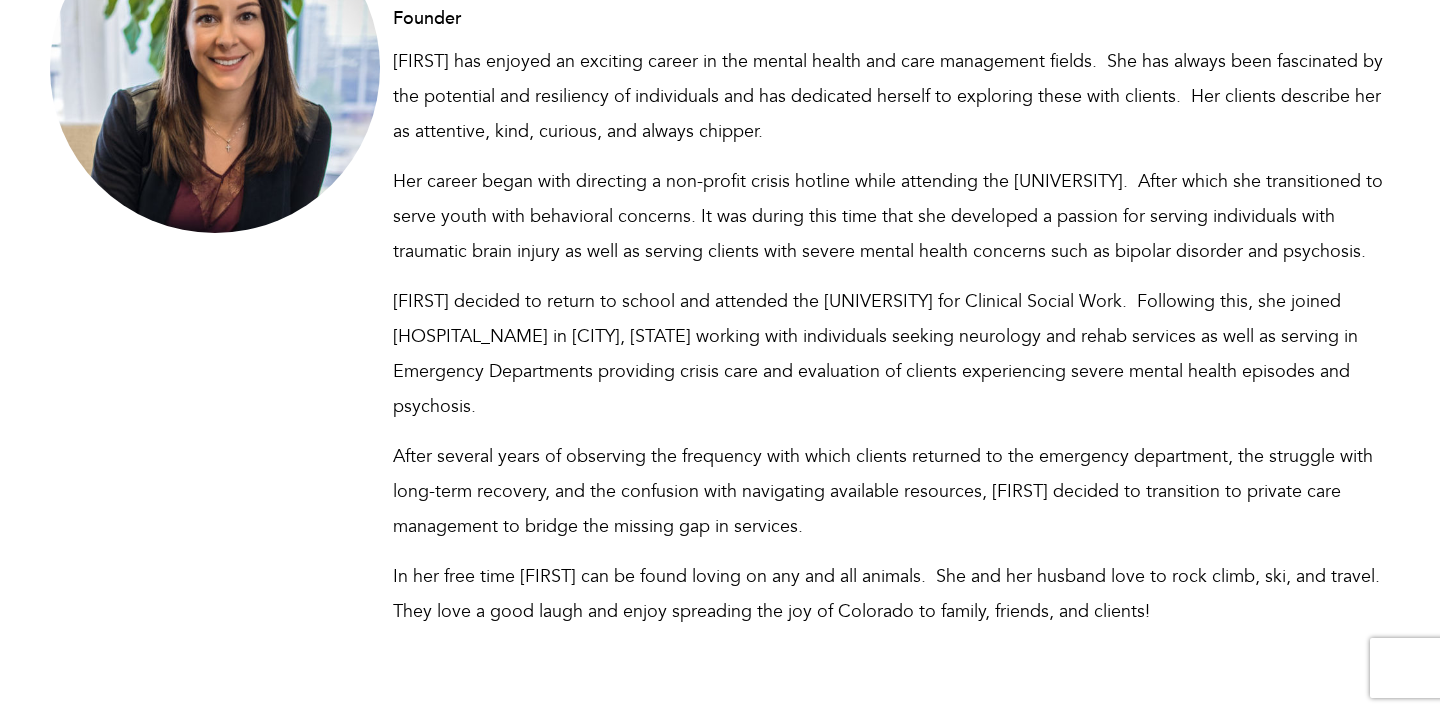 scroll, scrollTop: 0, scrollLeft: 0, axis: both 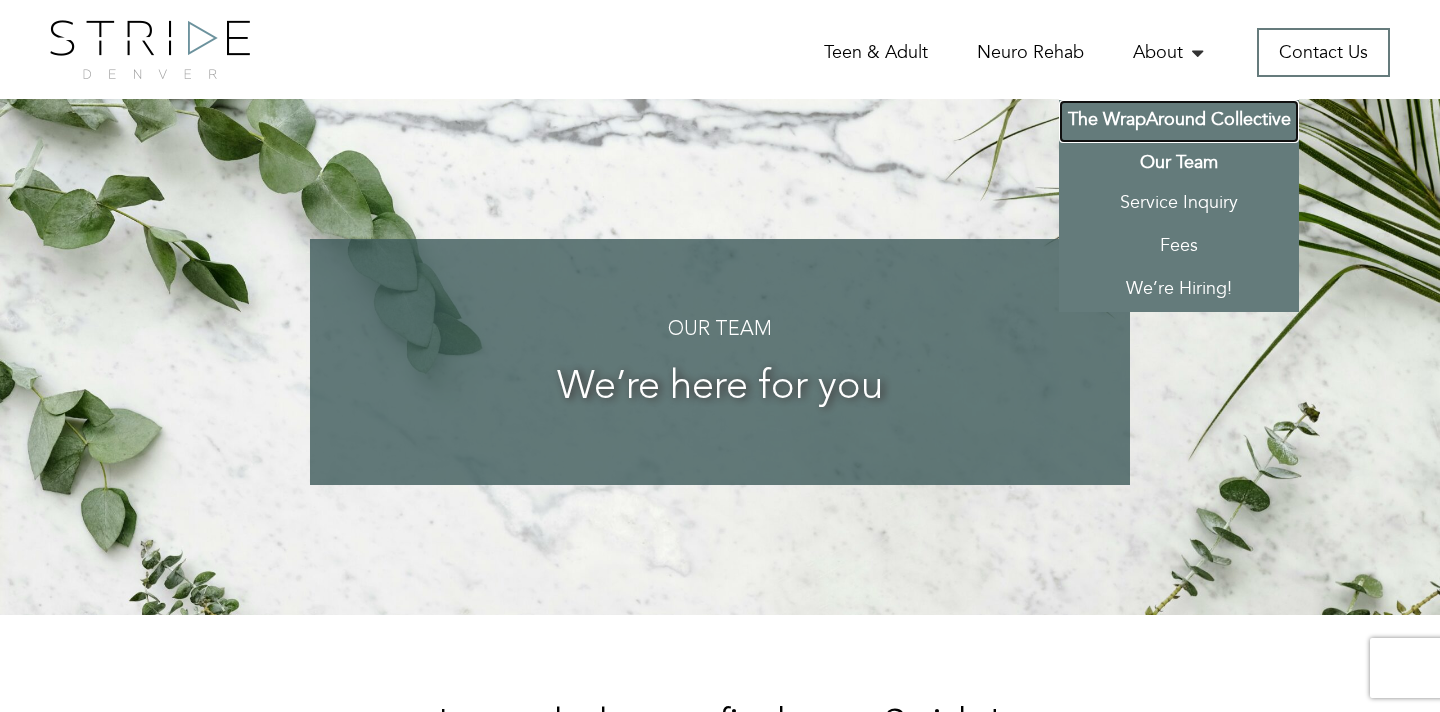 click on "The WrapAround Collective" at bounding box center [1179, 121] 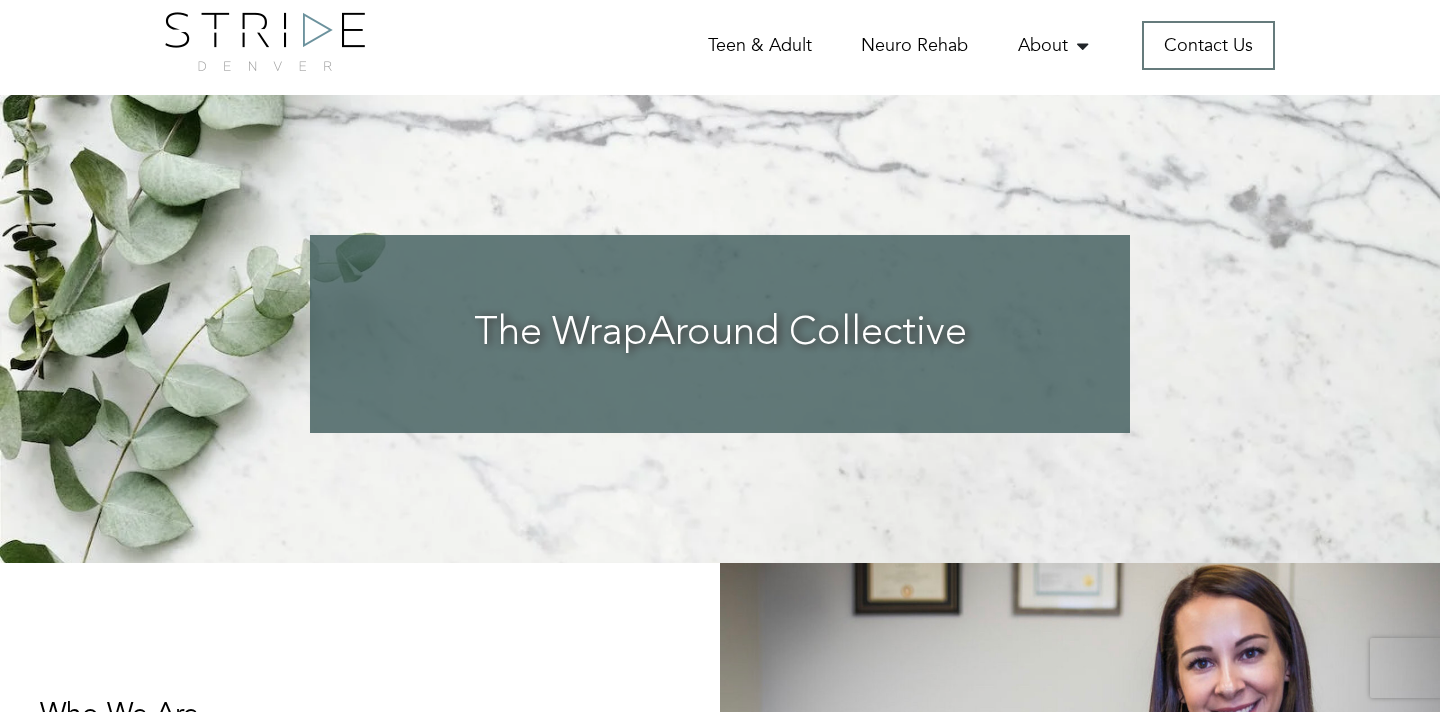 scroll, scrollTop: 0, scrollLeft: 0, axis: both 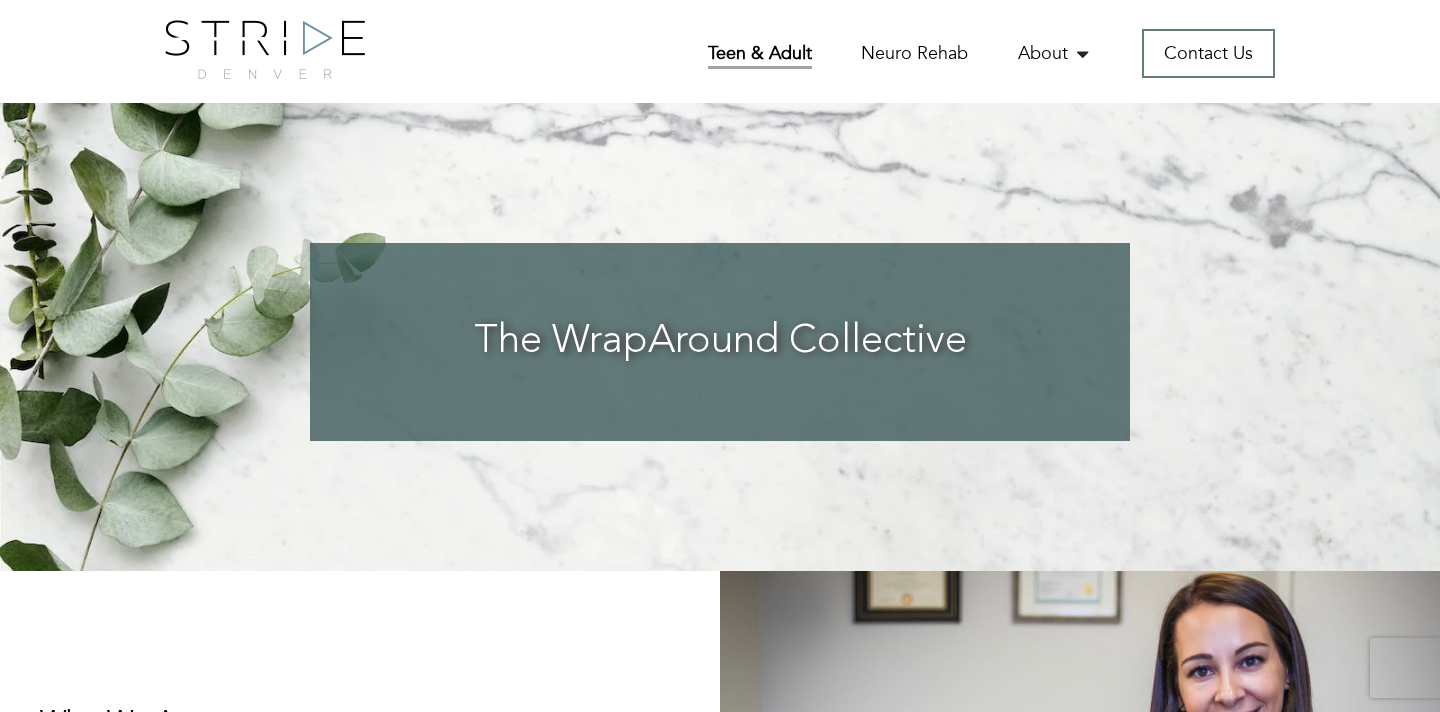 click on "Teen & Adult" at bounding box center (760, 55) 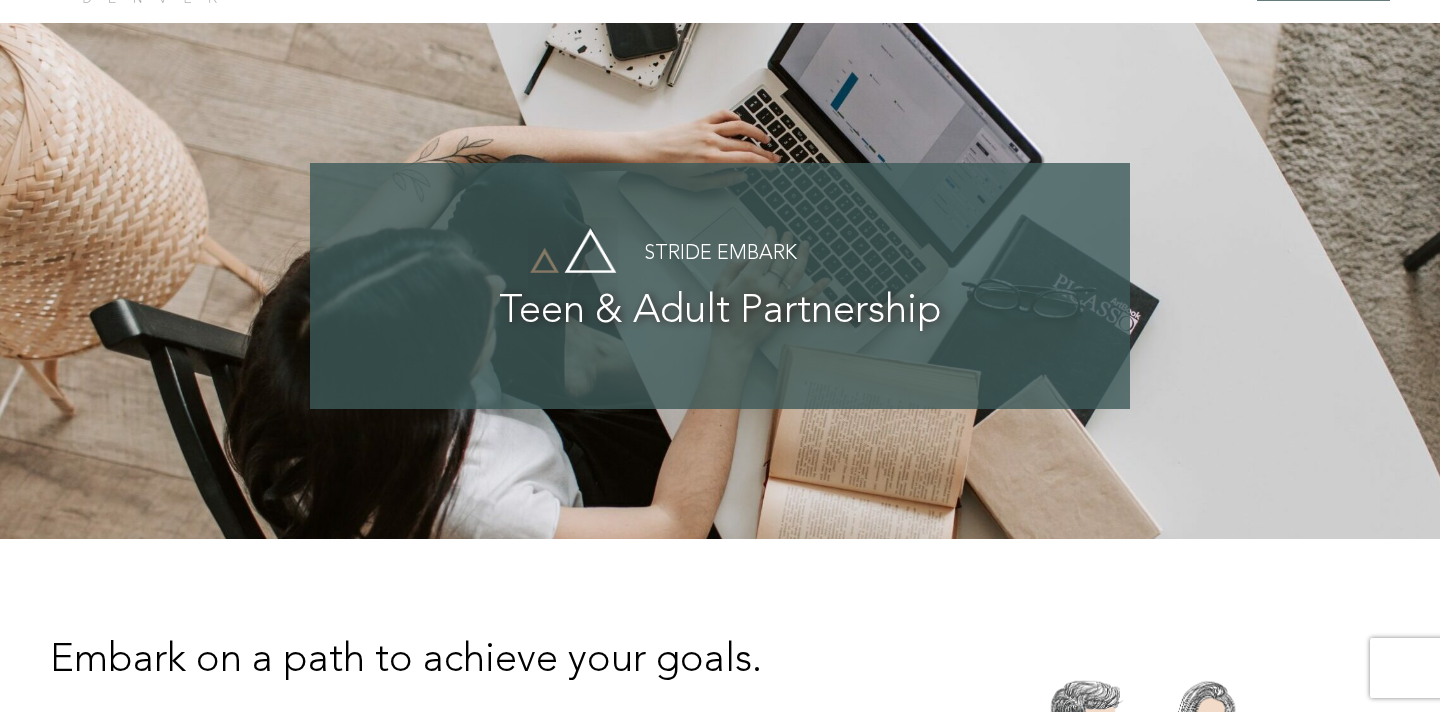 scroll, scrollTop: 0, scrollLeft: 0, axis: both 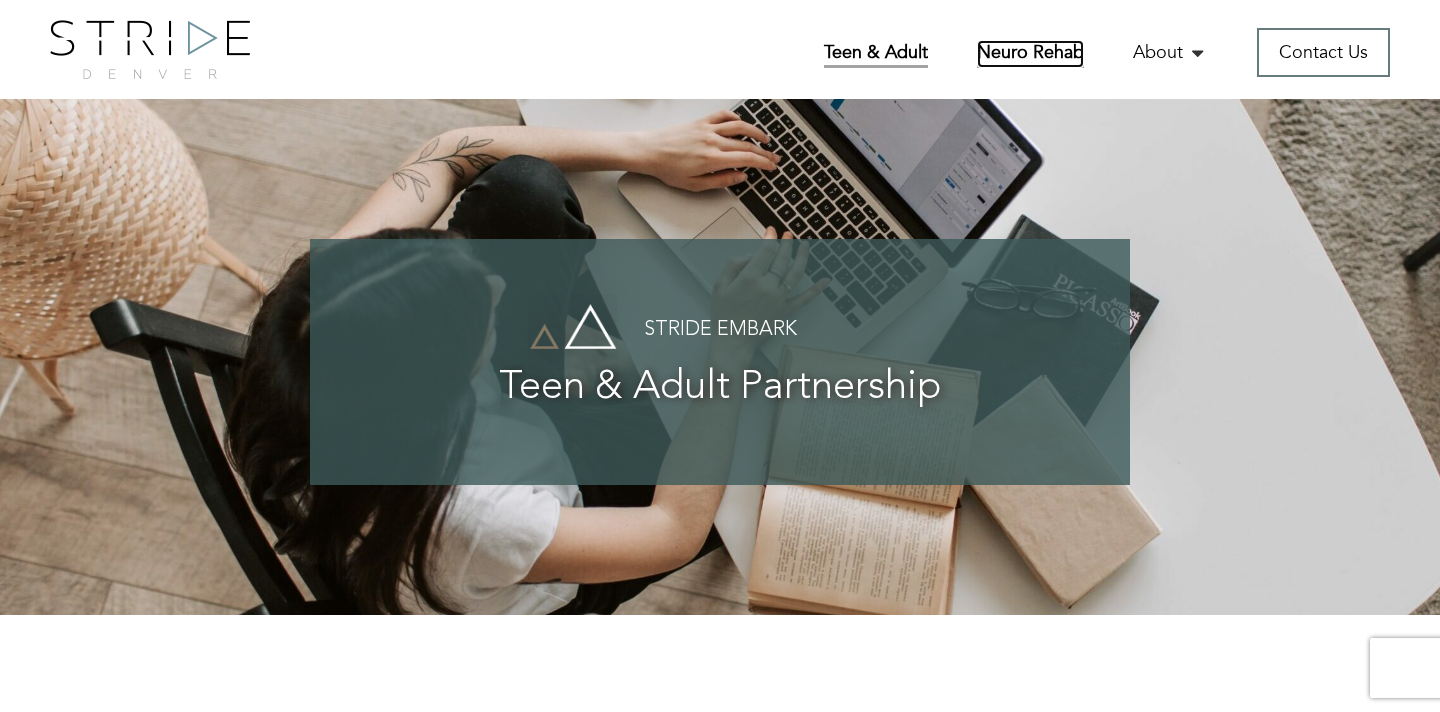 click on "Neuro Rehab" at bounding box center (1030, 54) 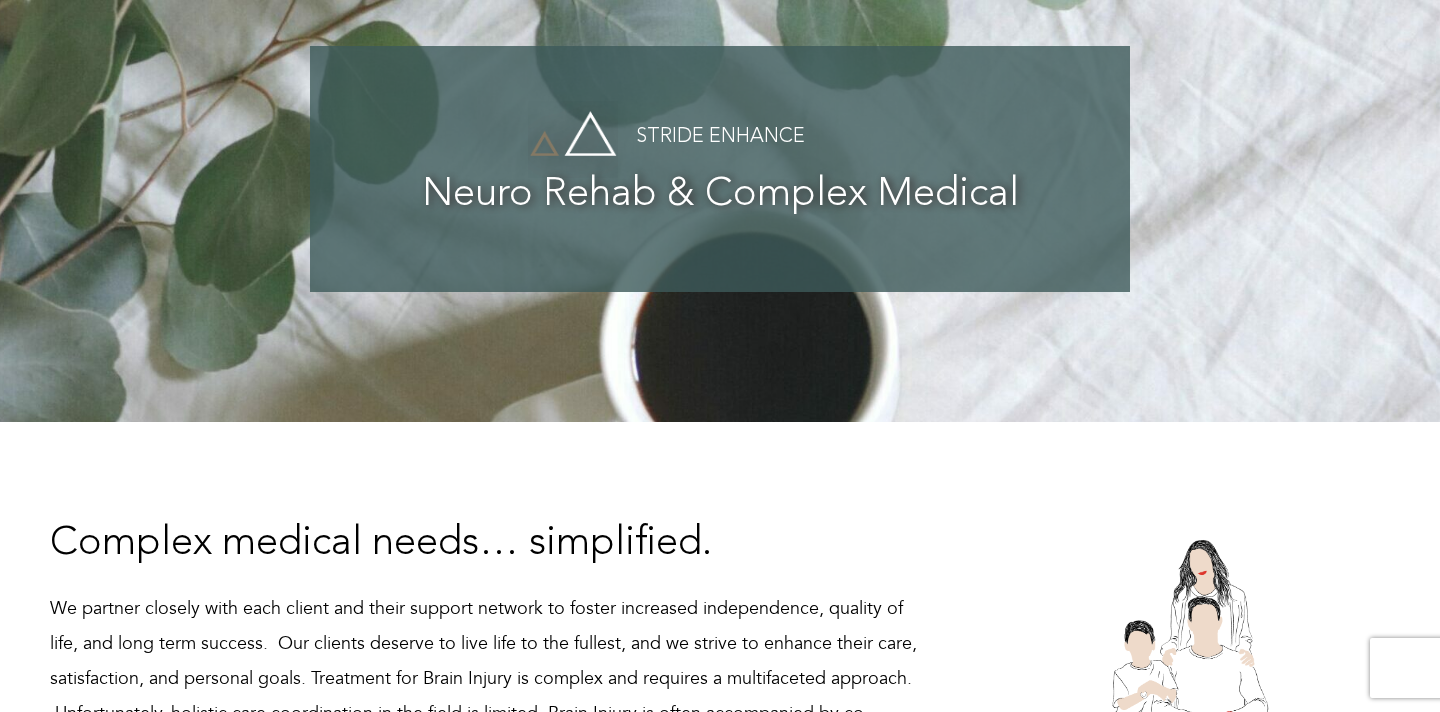scroll, scrollTop: 0, scrollLeft: 0, axis: both 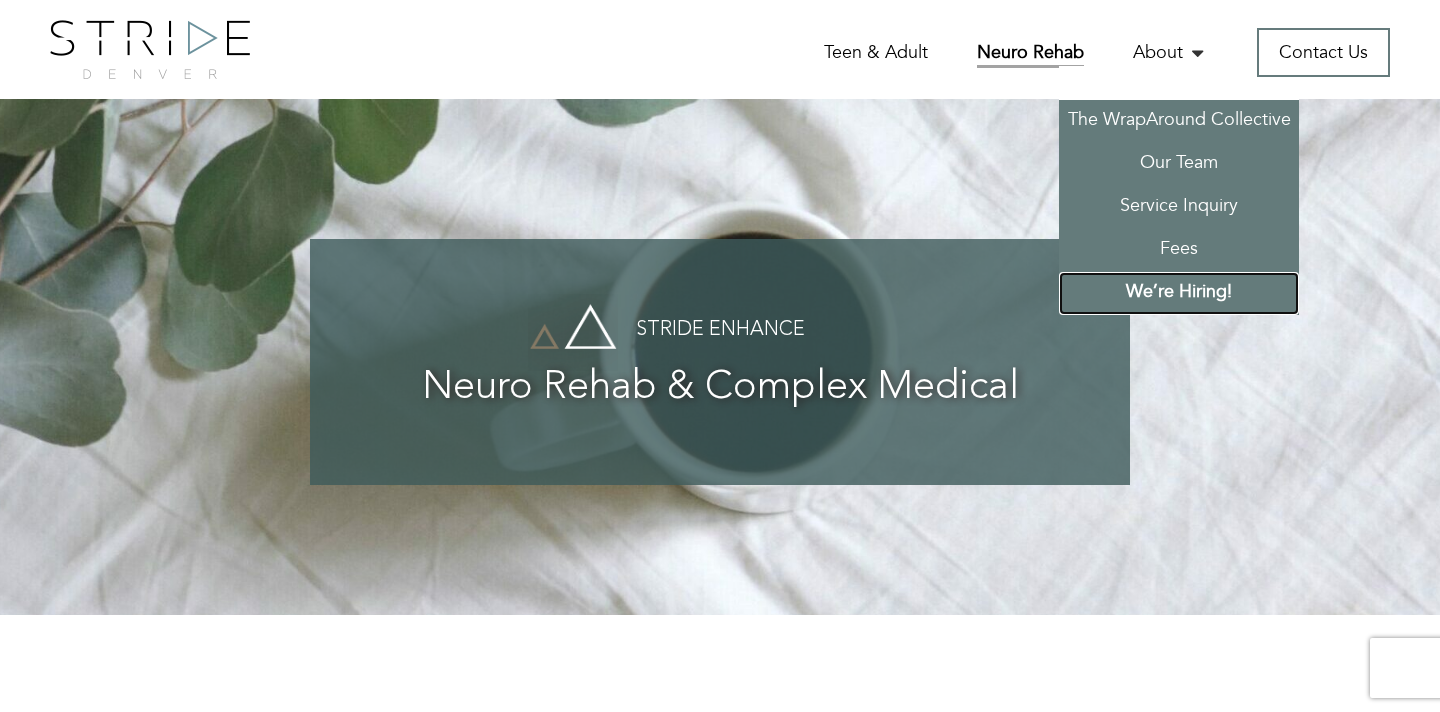 click on "We’re Hiring!" at bounding box center [1179, 293] 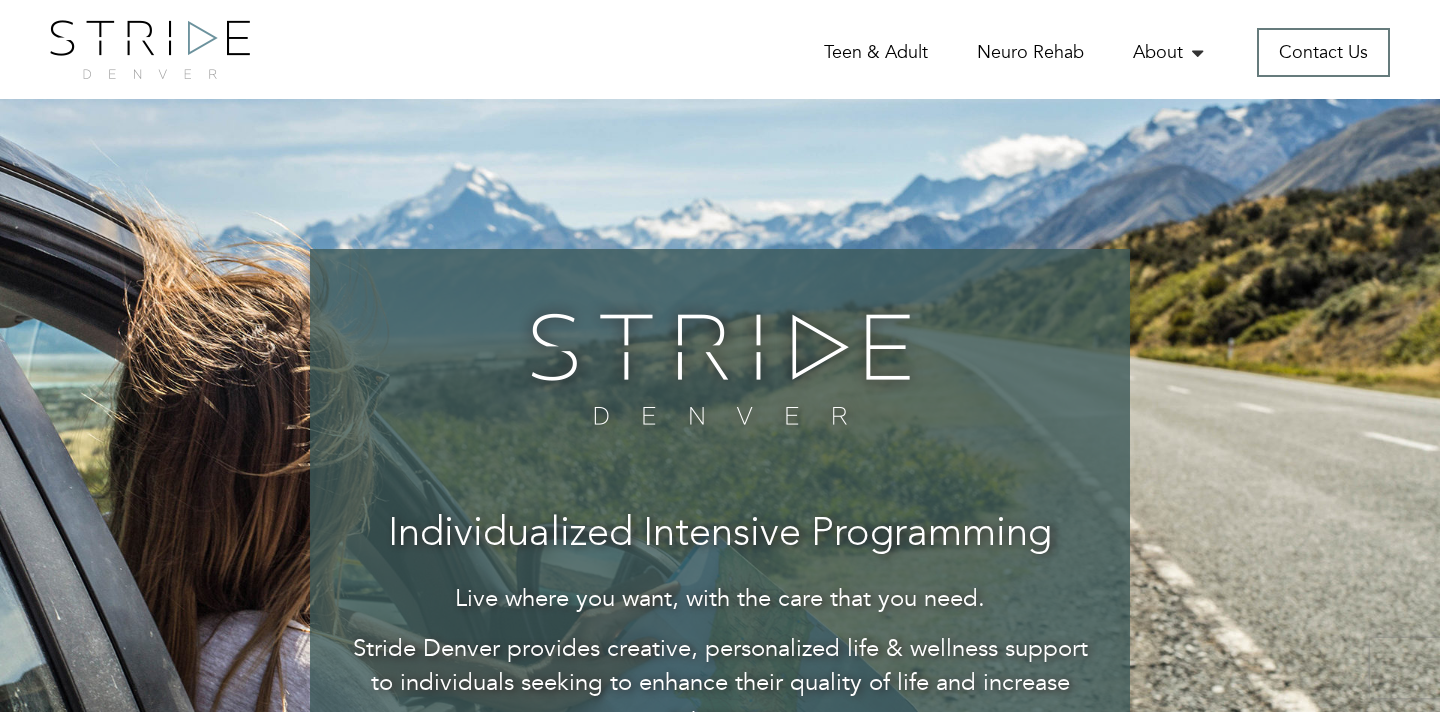 scroll, scrollTop: 0, scrollLeft: 0, axis: both 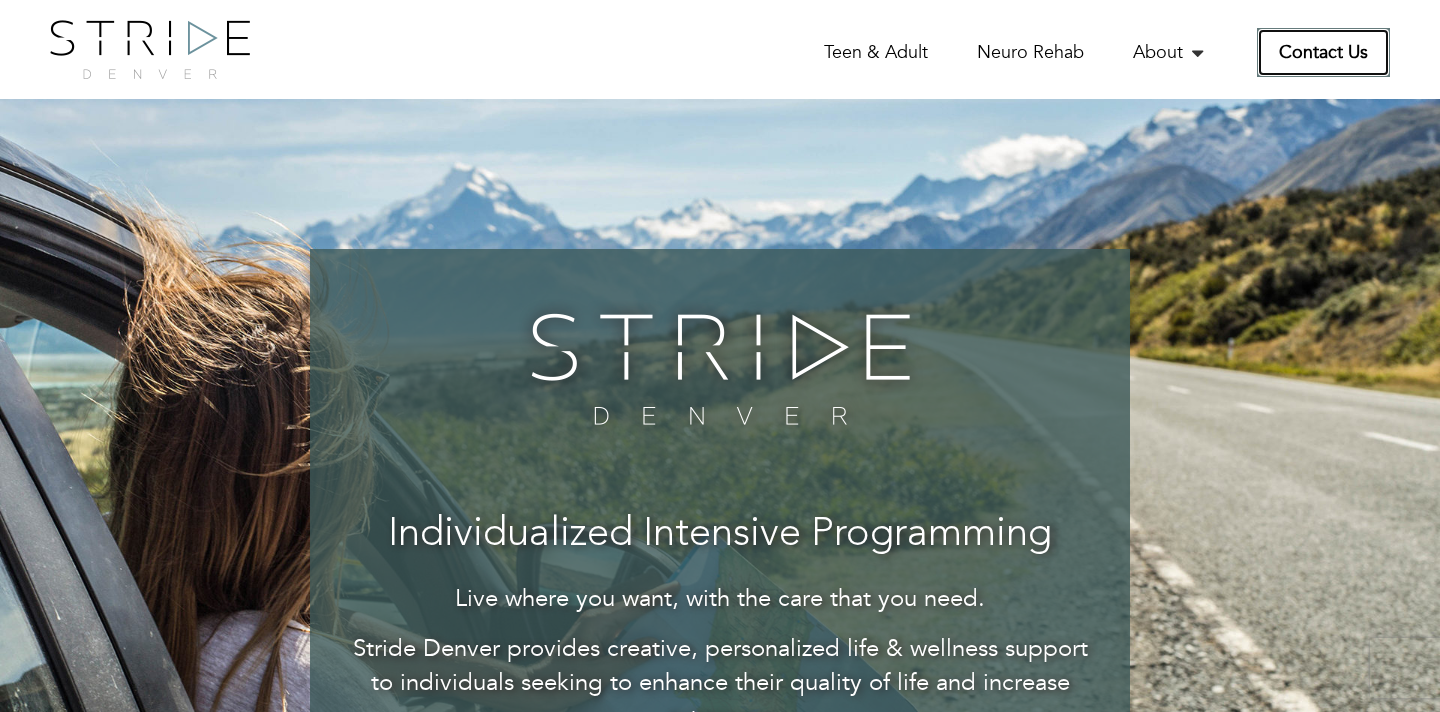 click on "Contact Us" at bounding box center [1323, 52] 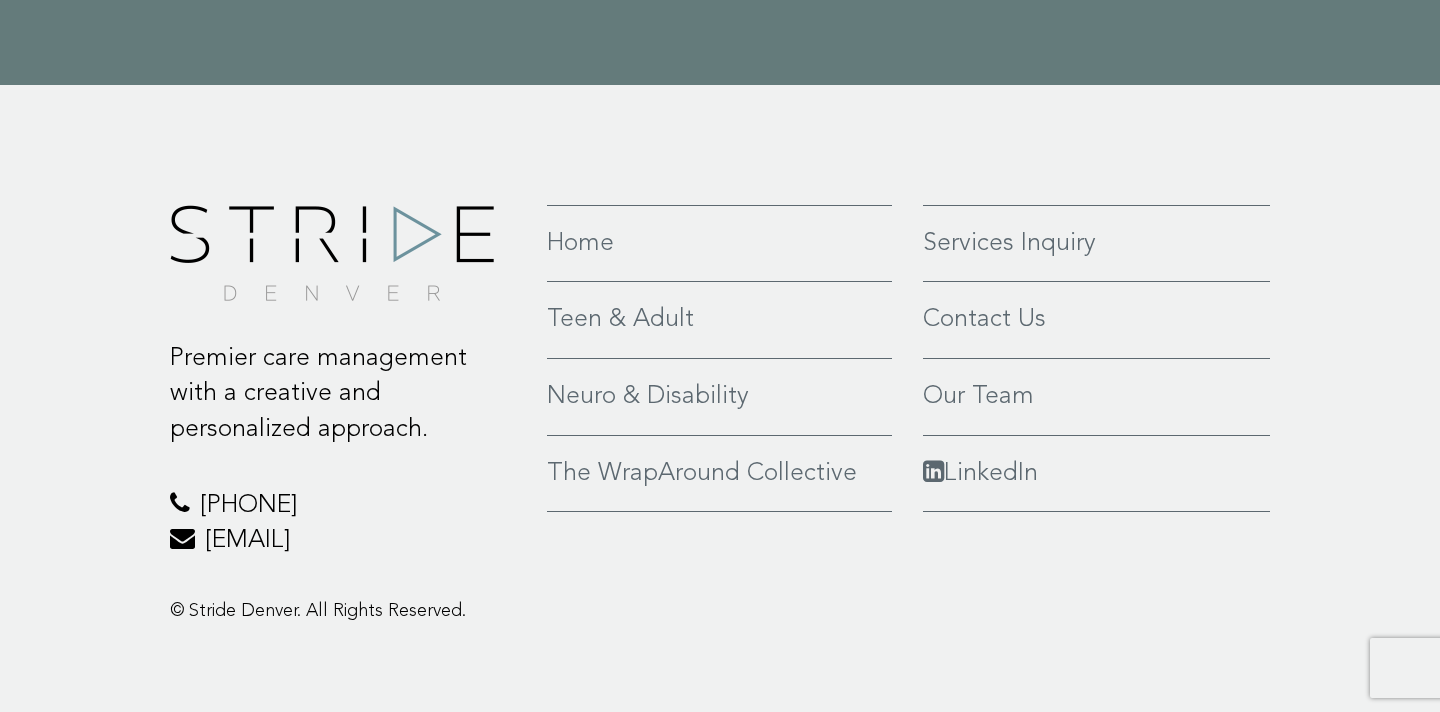 scroll, scrollTop: 1947, scrollLeft: 0, axis: vertical 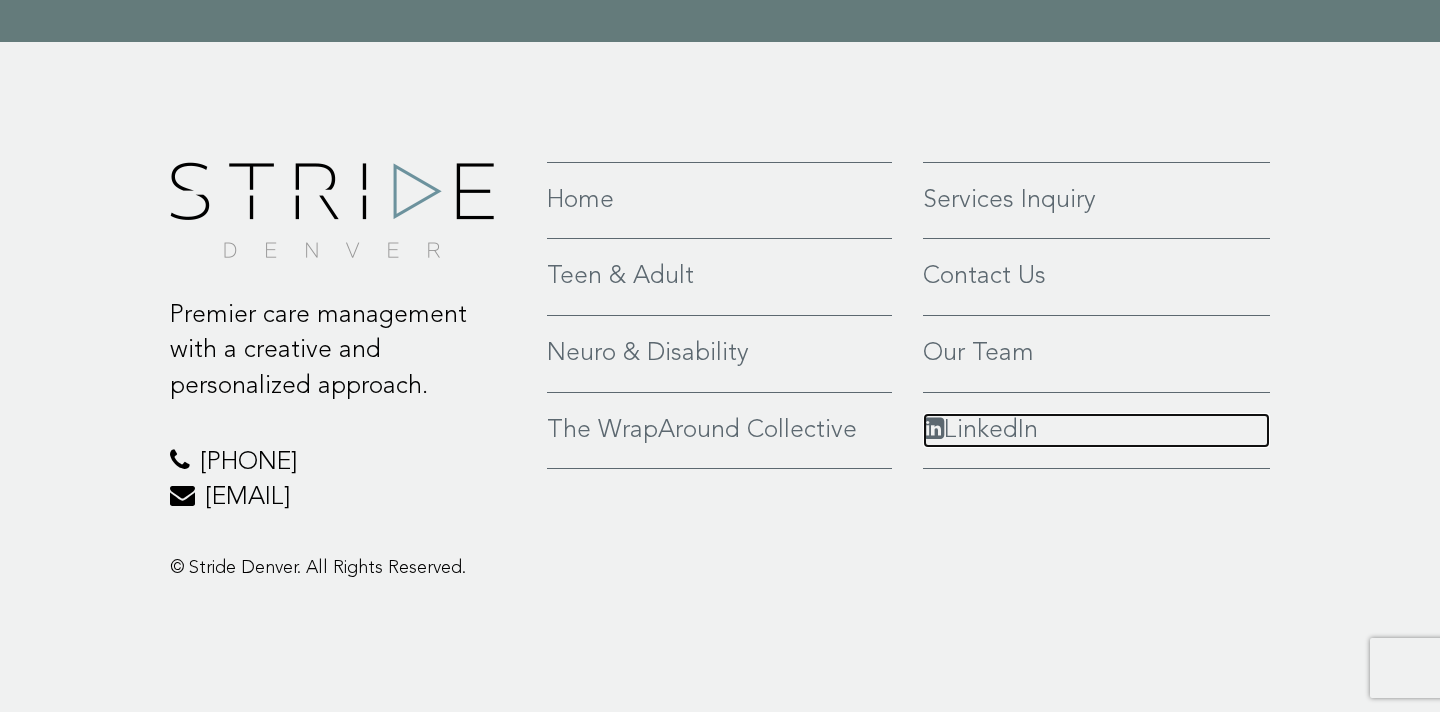 click on "LinkedIn" at bounding box center (1096, 431) 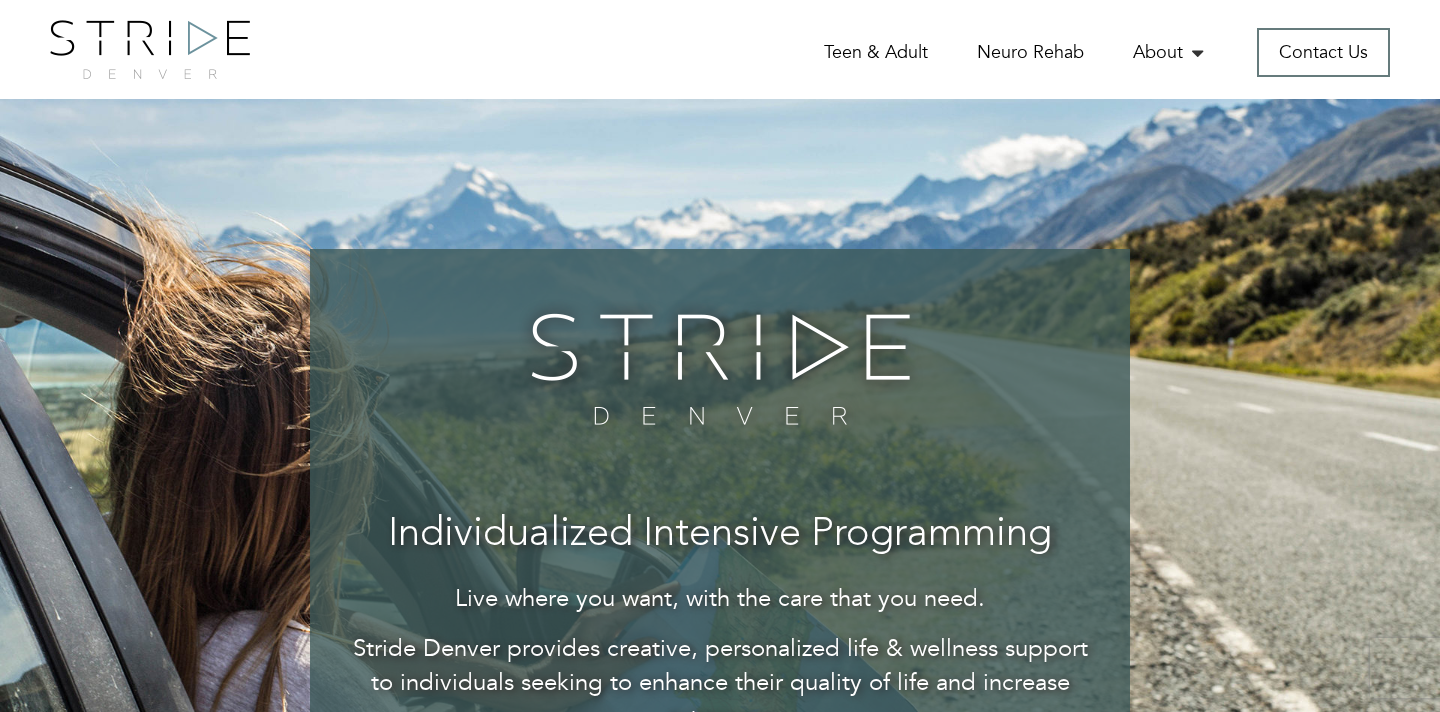 scroll, scrollTop: 0, scrollLeft: 0, axis: both 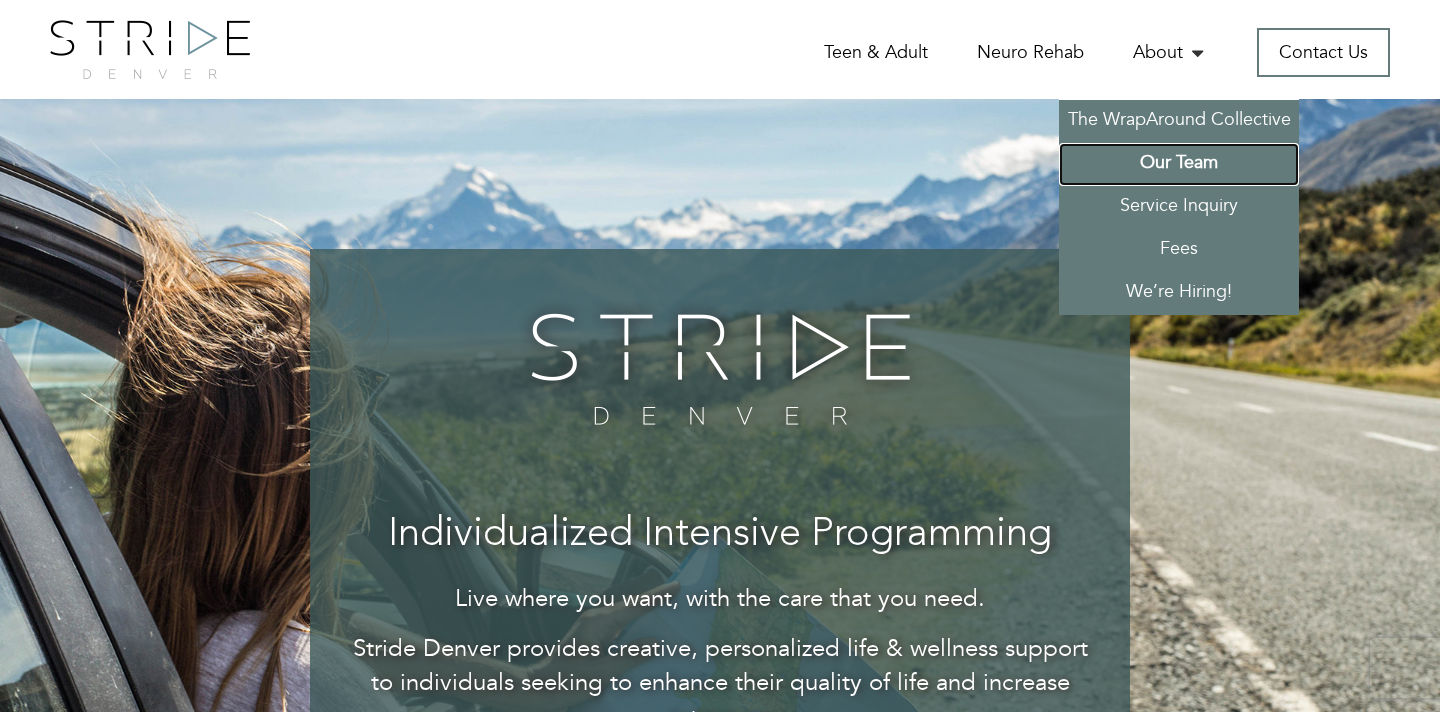 click on "Our Team" at bounding box center [1179, 164] 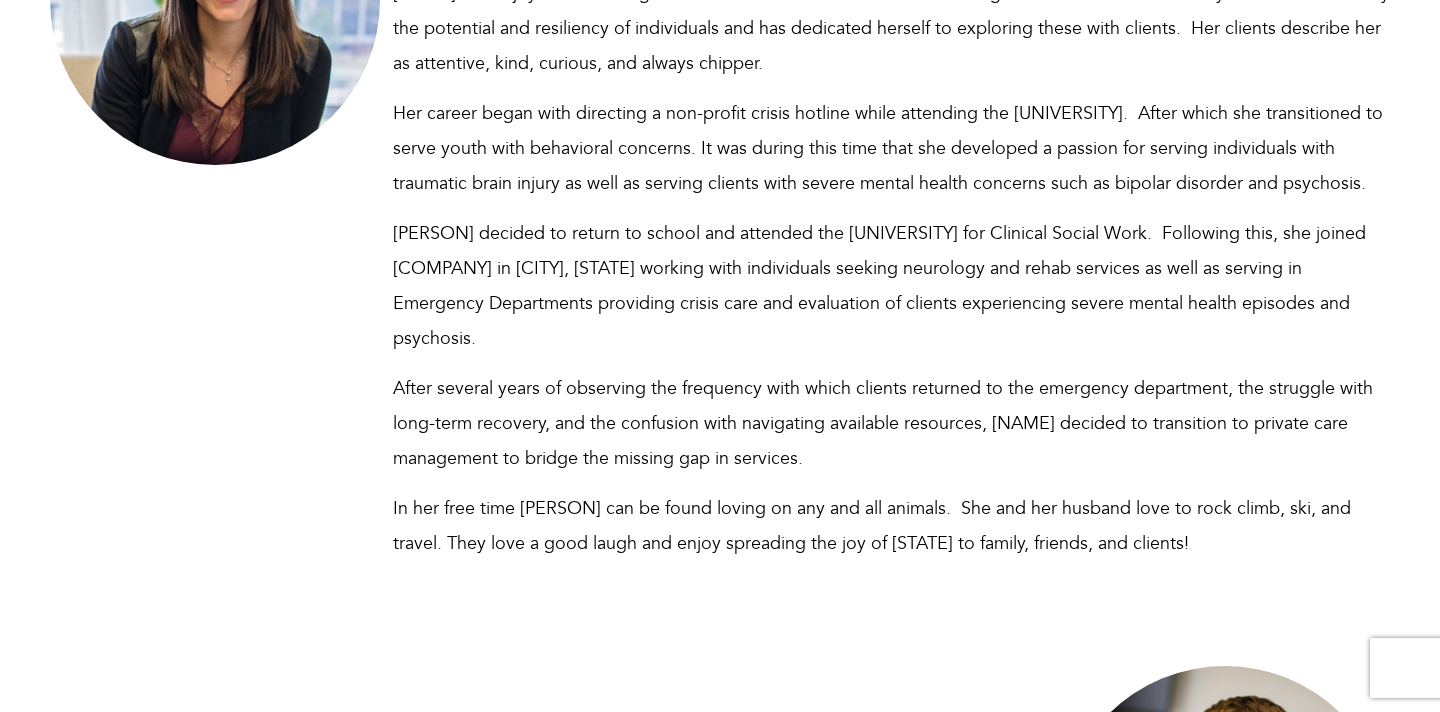 scroll, scrollTop: 0, scrollLeft: 0, axis: both 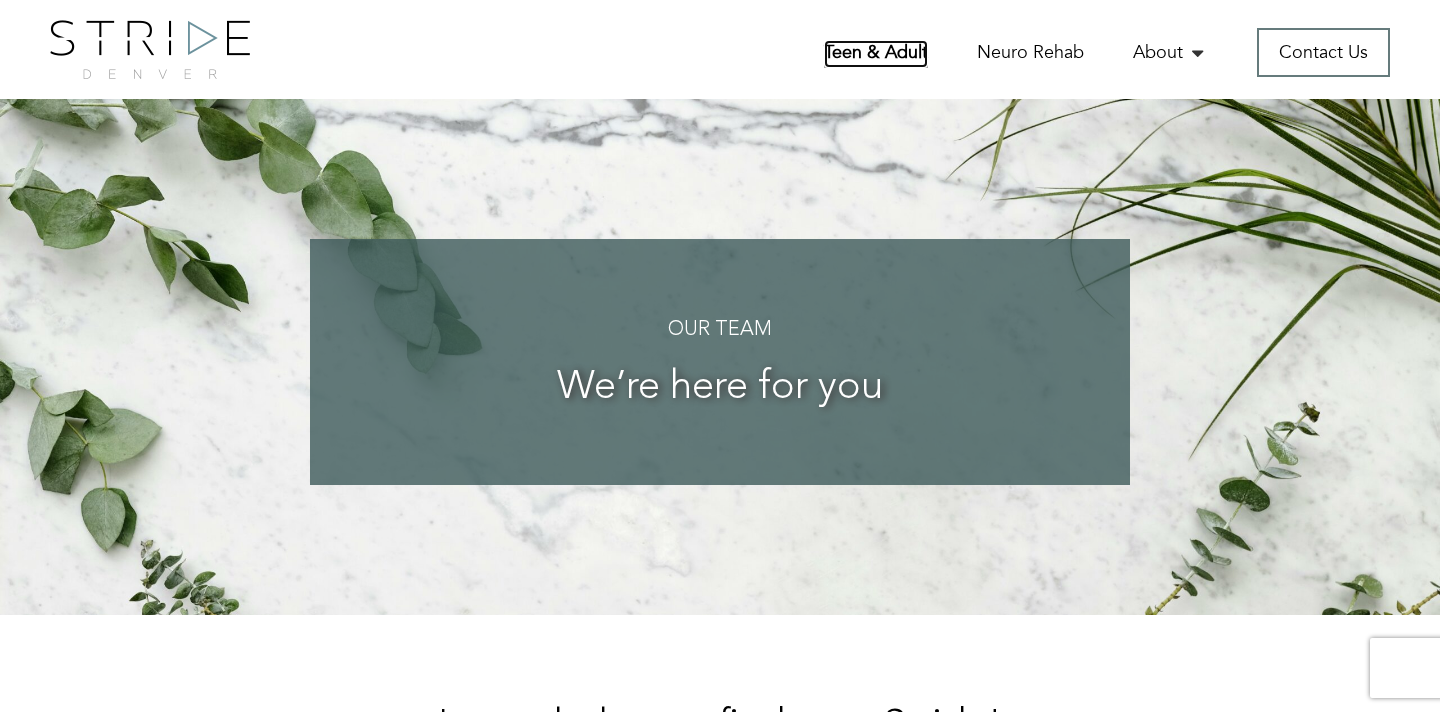 click on "Teen & Adult" at bounding box center [876, 54] 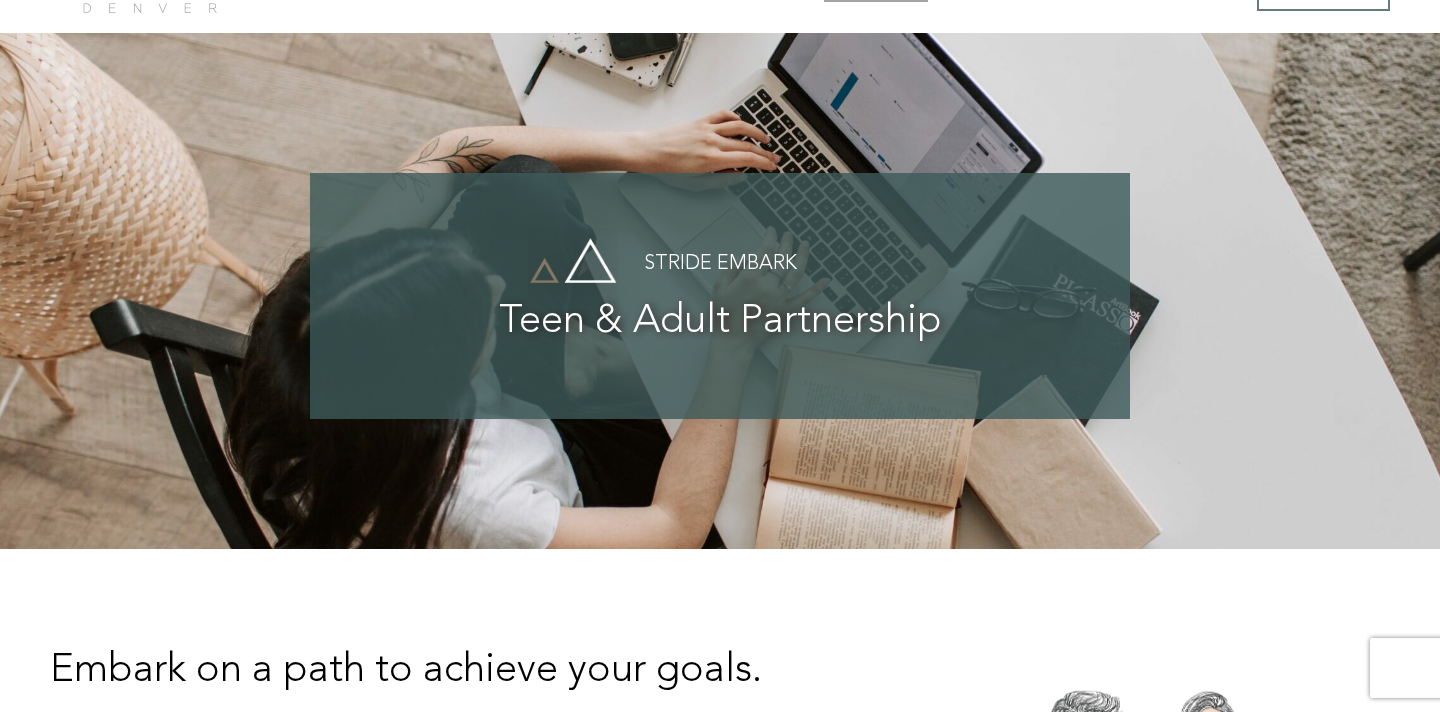scroll, scrollTop: 0, scrollLeft: 0, axis: both 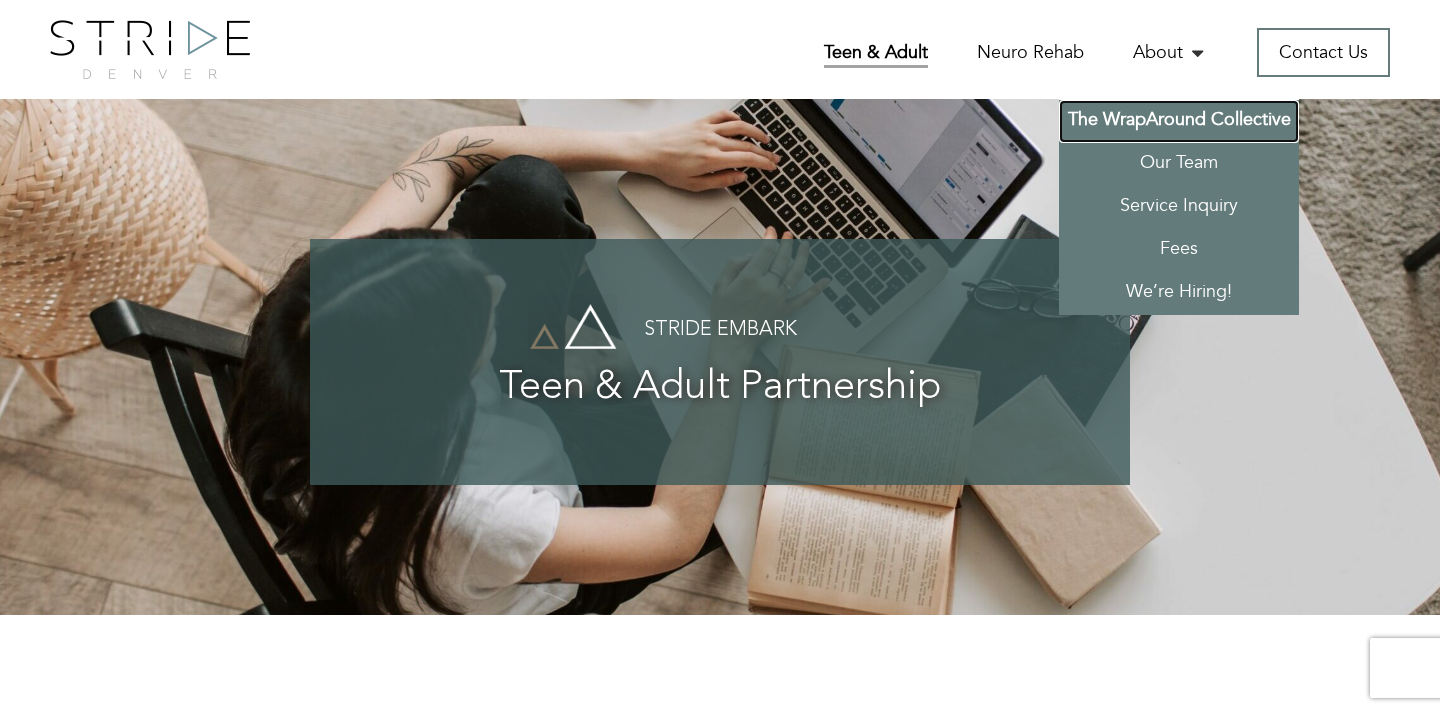 click on "The WrapAround Collective" at bounding box center (1179, 121) 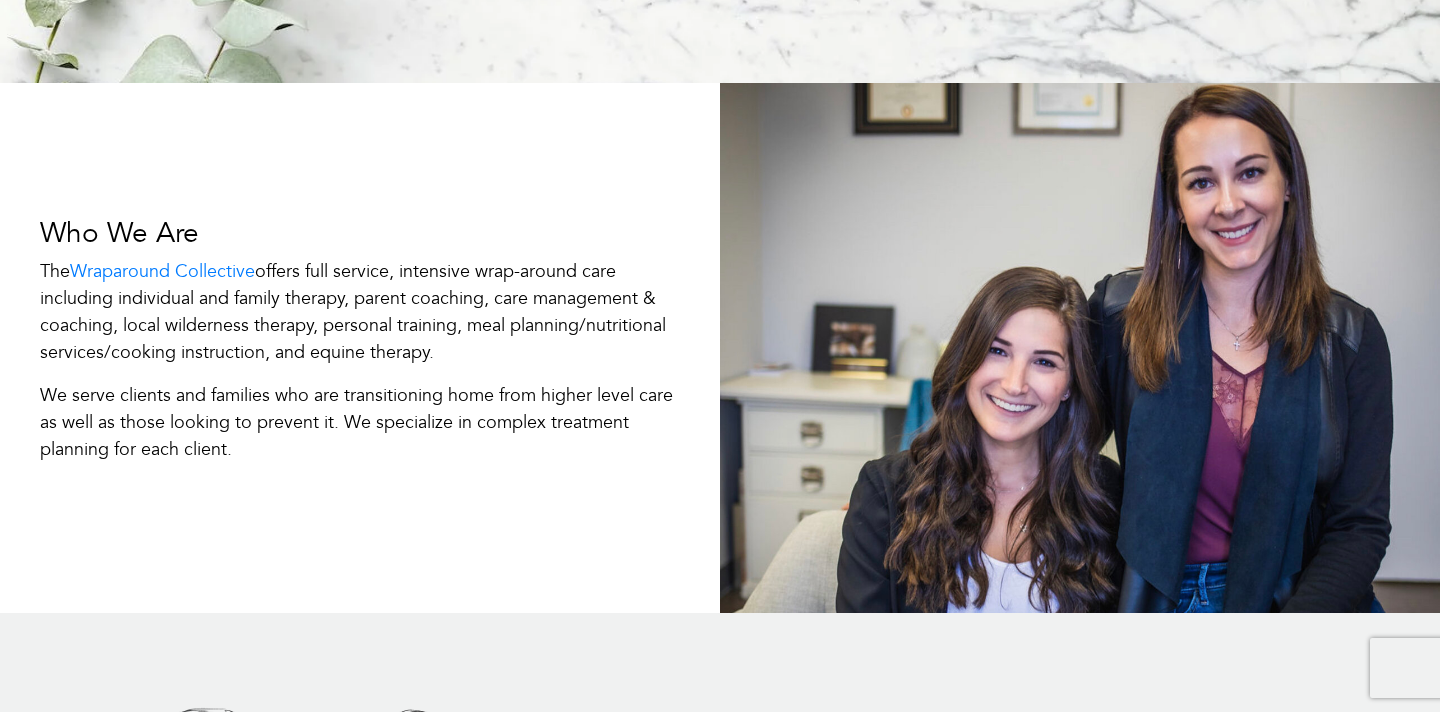 scroll, scrollTop: 491, scrollLeft: 0, axis: vertical 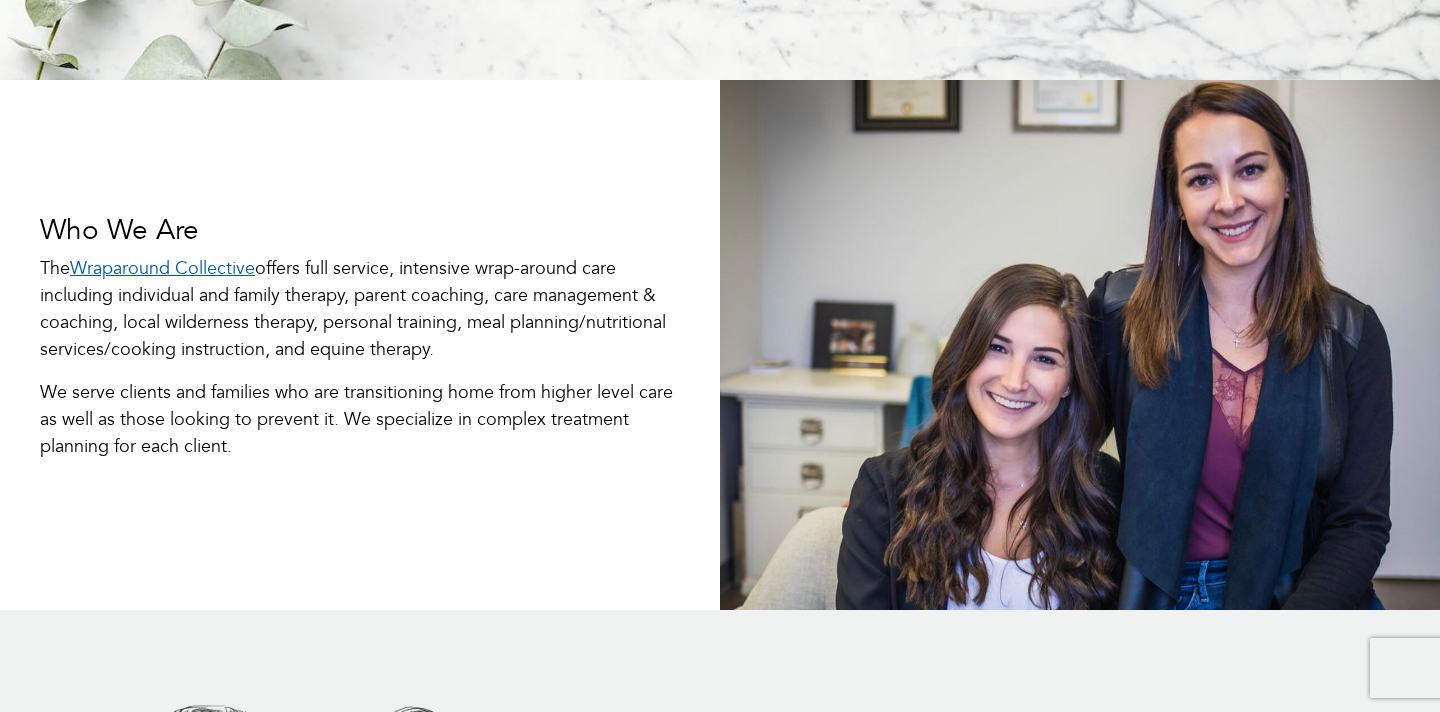 click on "Wraparound Collective" at bounding box center [162, 268] 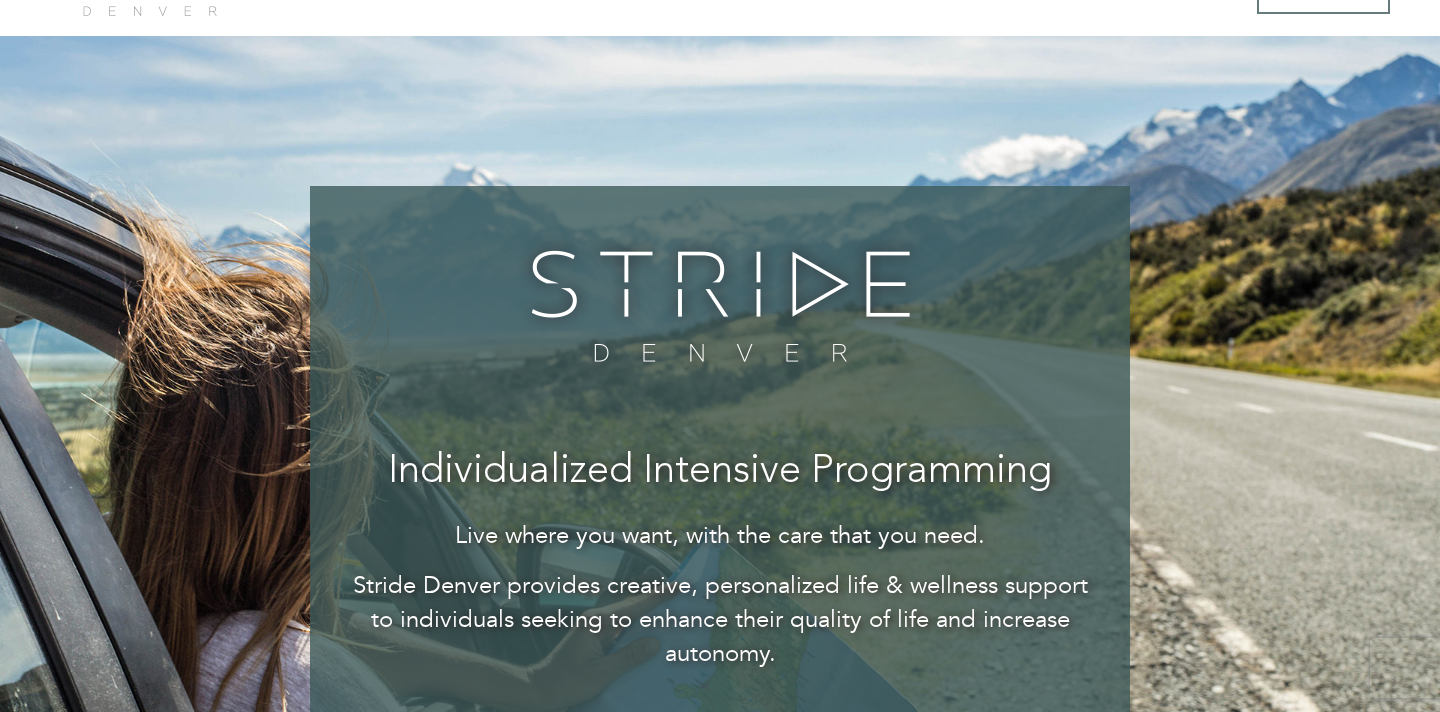 scroll, scrollTop: 0, scrollLeft: 0, axis: both 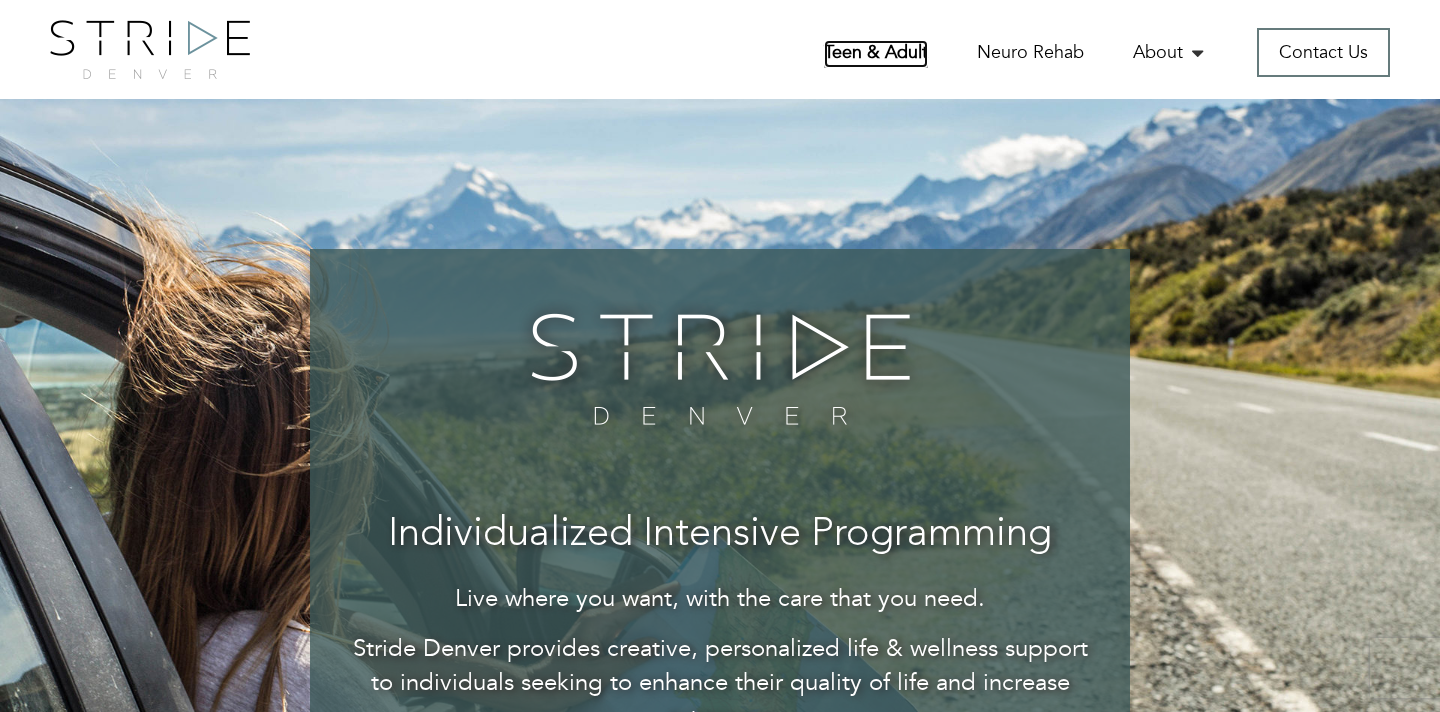 click on "Teen & Adult" at bounding box center [876, 54] 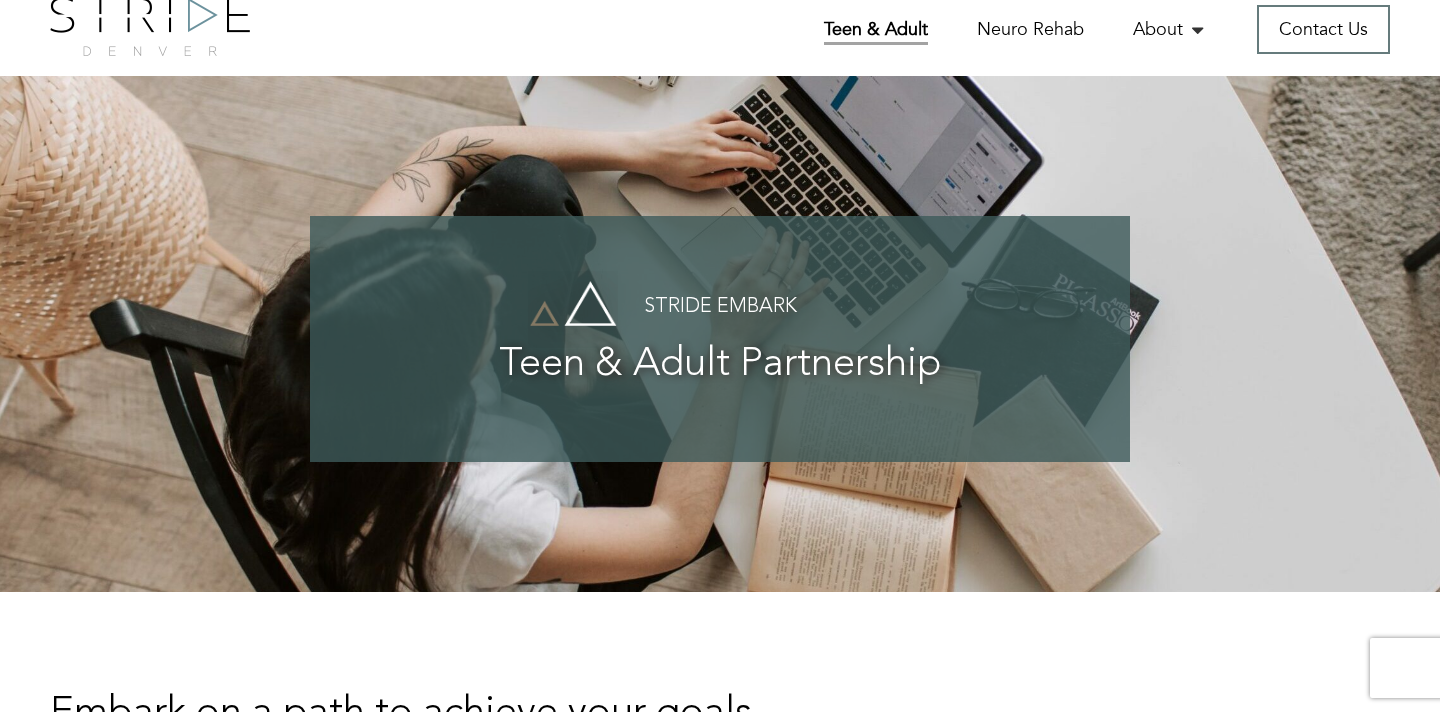 scroll, scrollTop: 22, scrollLeft: 0, axis: vertical 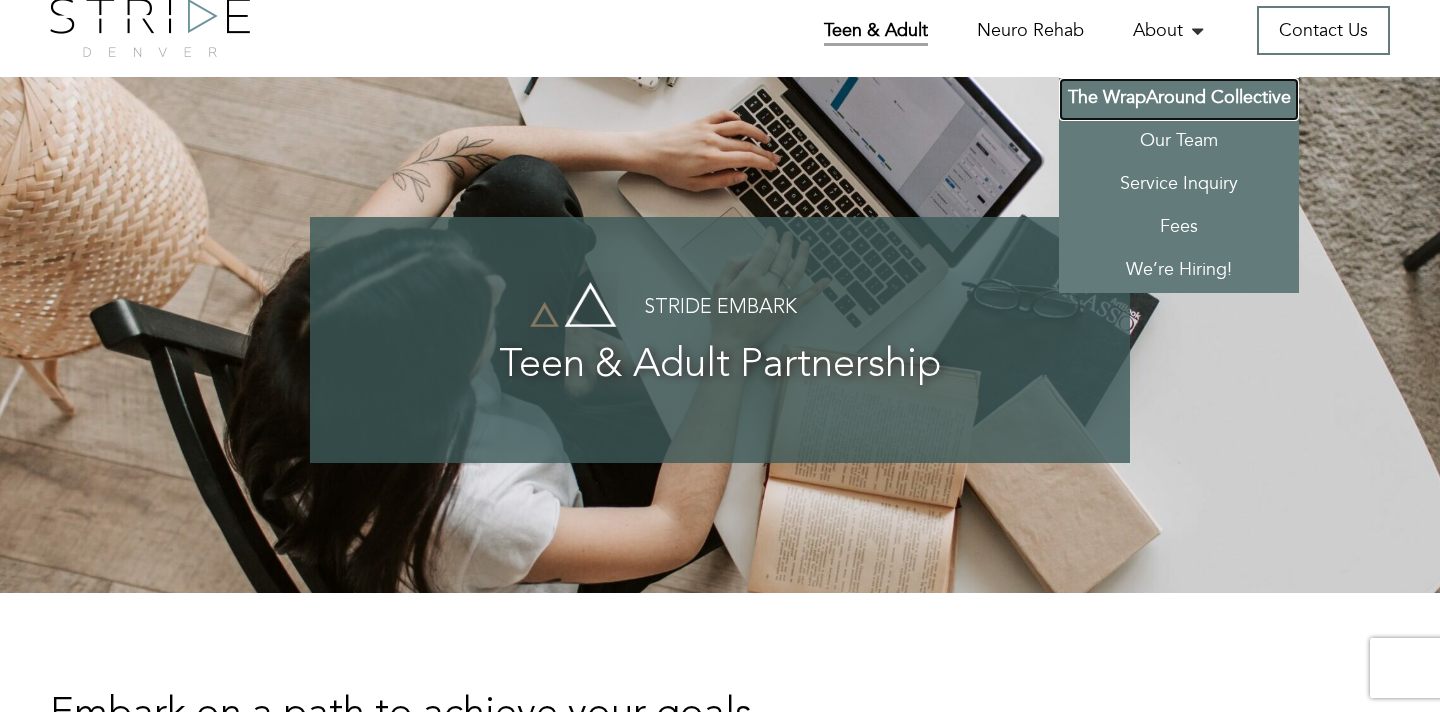 click on "The WrapAround Collective" at bounding box center (1179, 99) 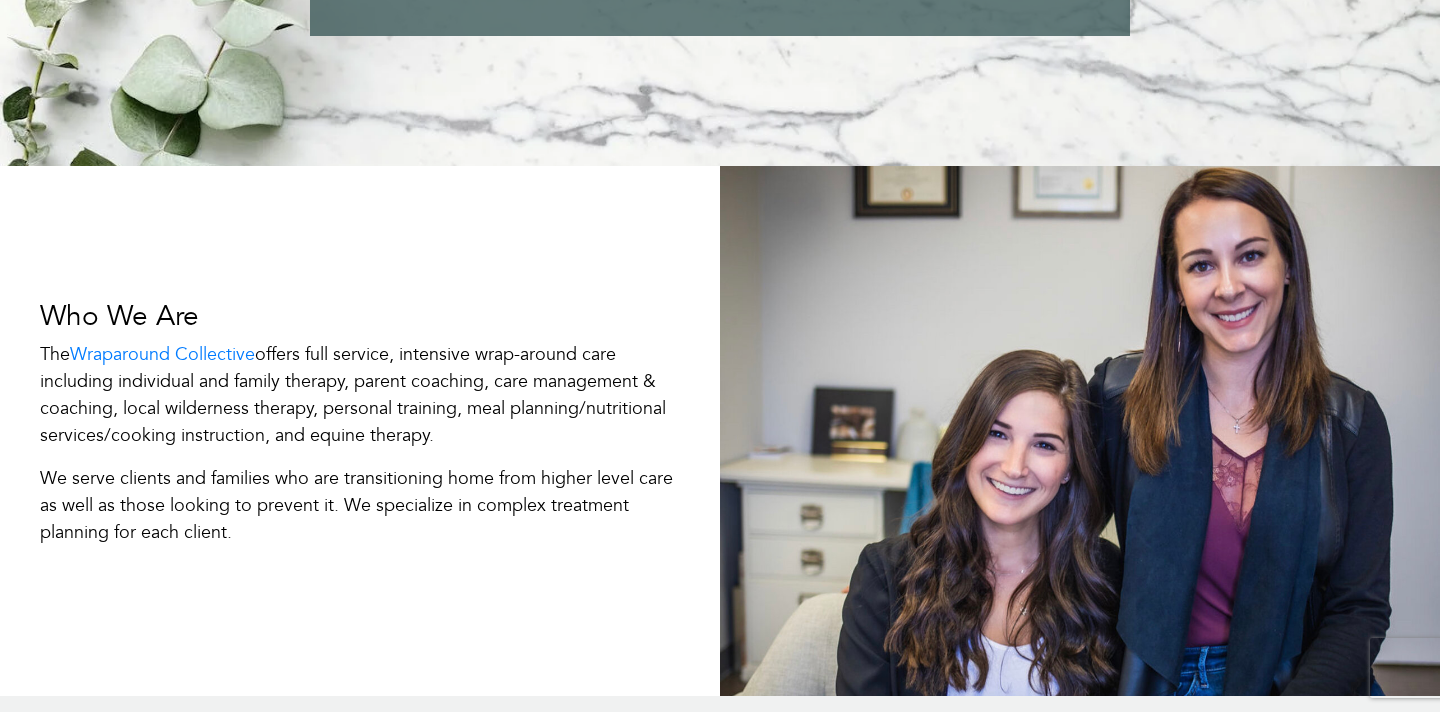 scroll, scrollTop: 408, scrollLeft: 0, axis: vertical 